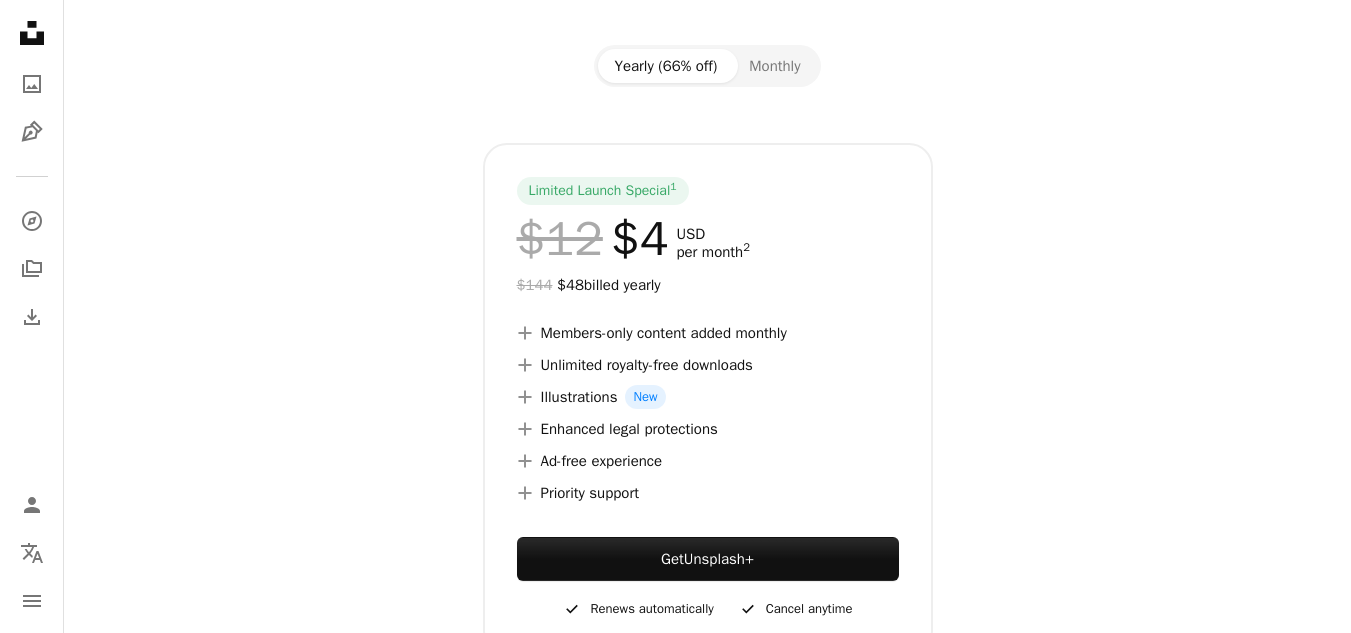 scroll, scrollTop: 0, scrollLeft: 0, axis: both 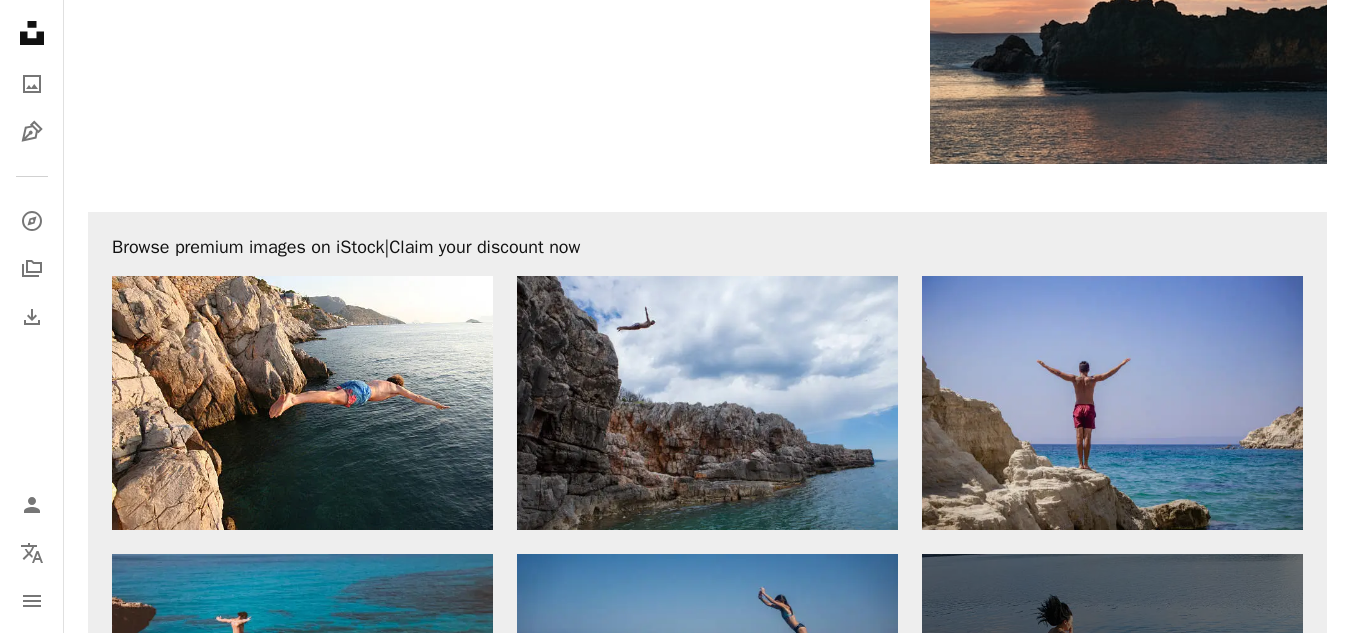 click at bounding box center [1112, 403] 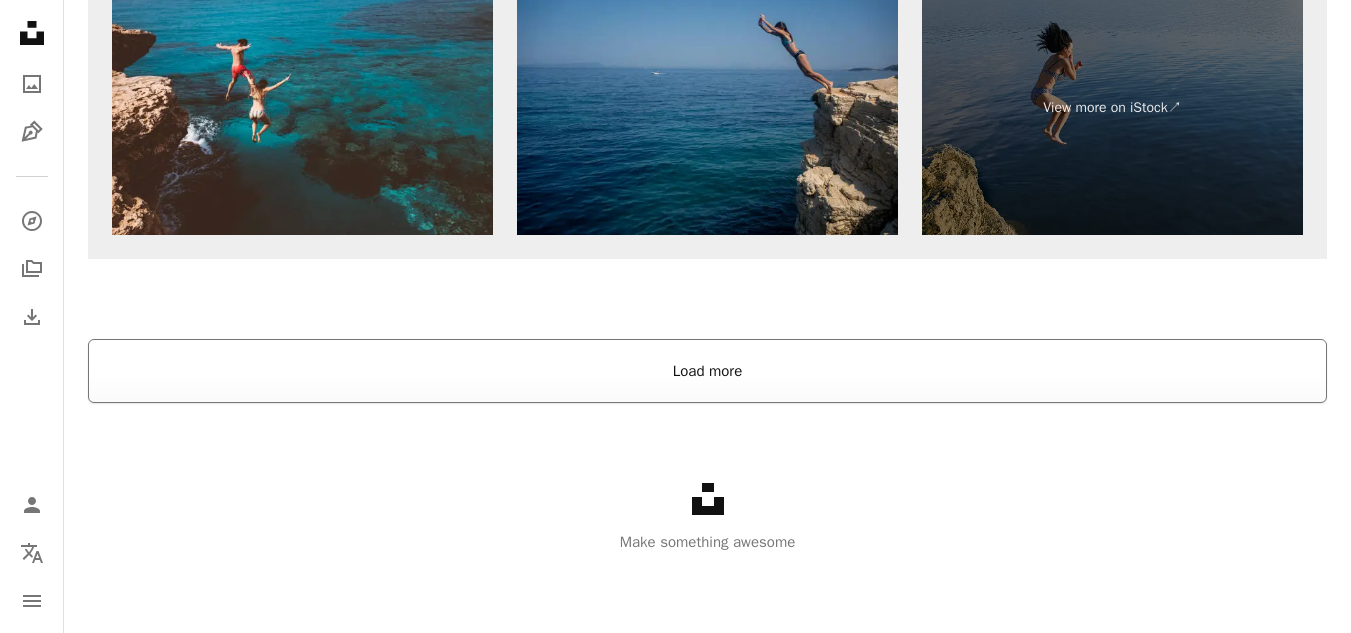 click on "Load more" at bounding box center (707, 371) 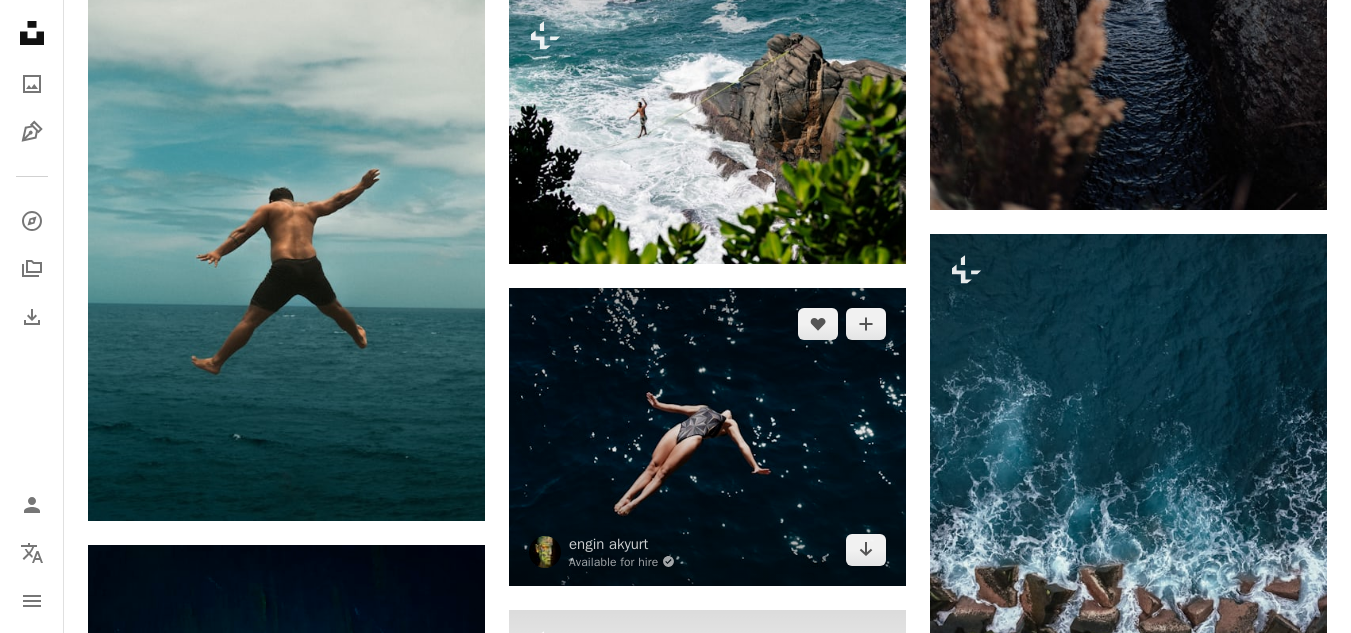 scroll, scrollTop: 4273, scrollLeft: 0, axis: vertical 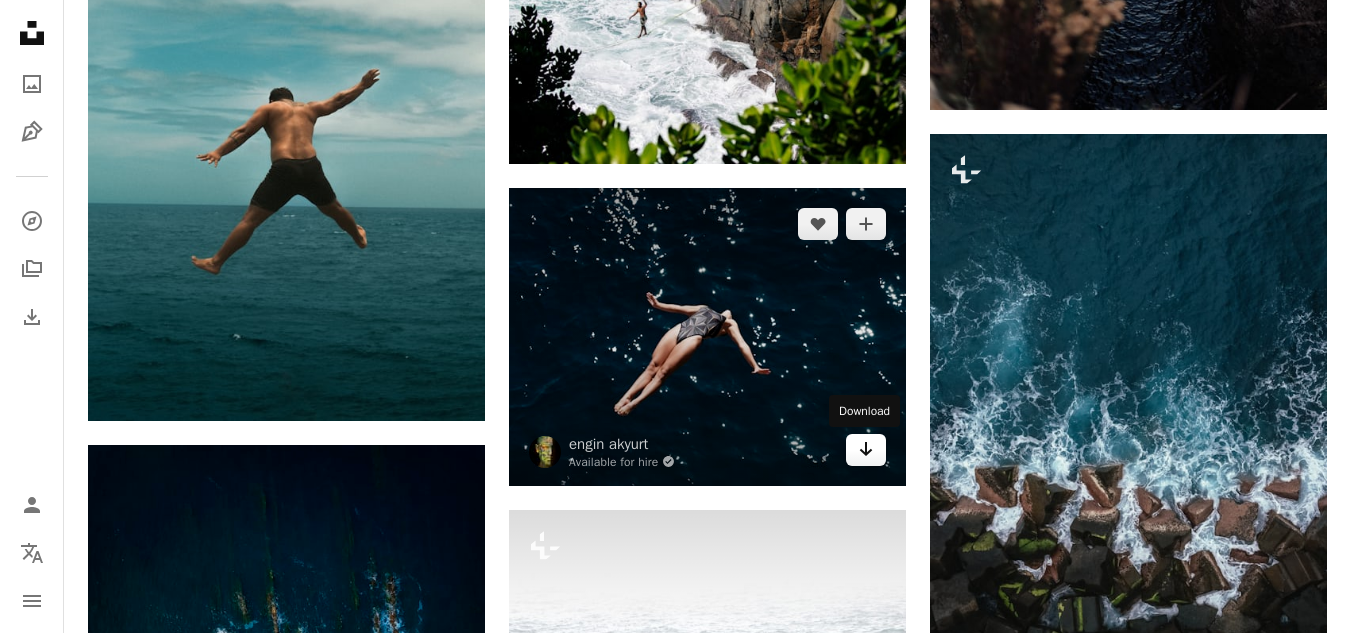 click 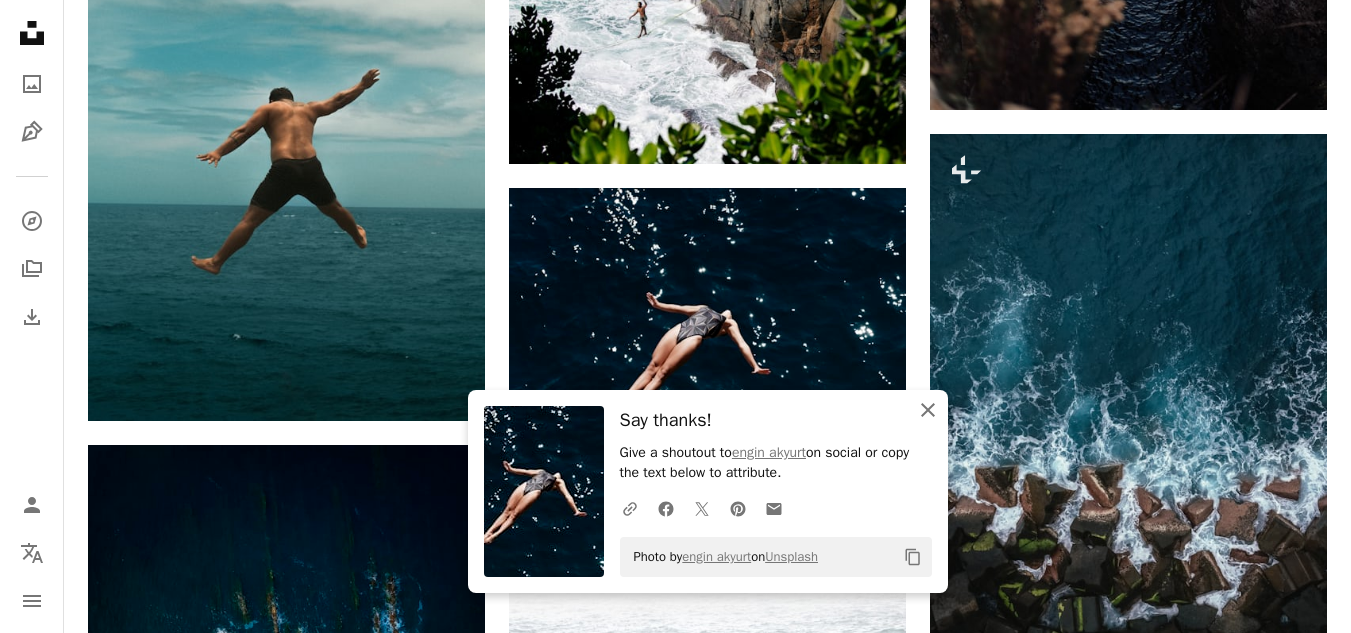 click 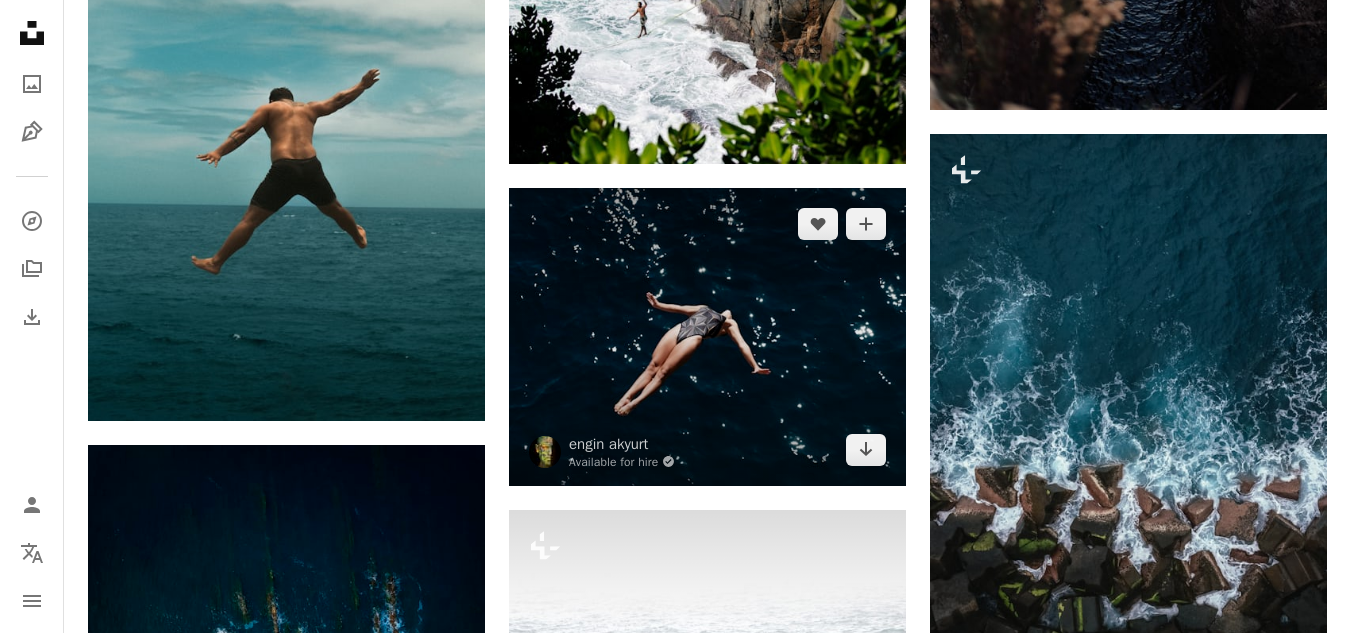 click at bounding box center [545, 452] 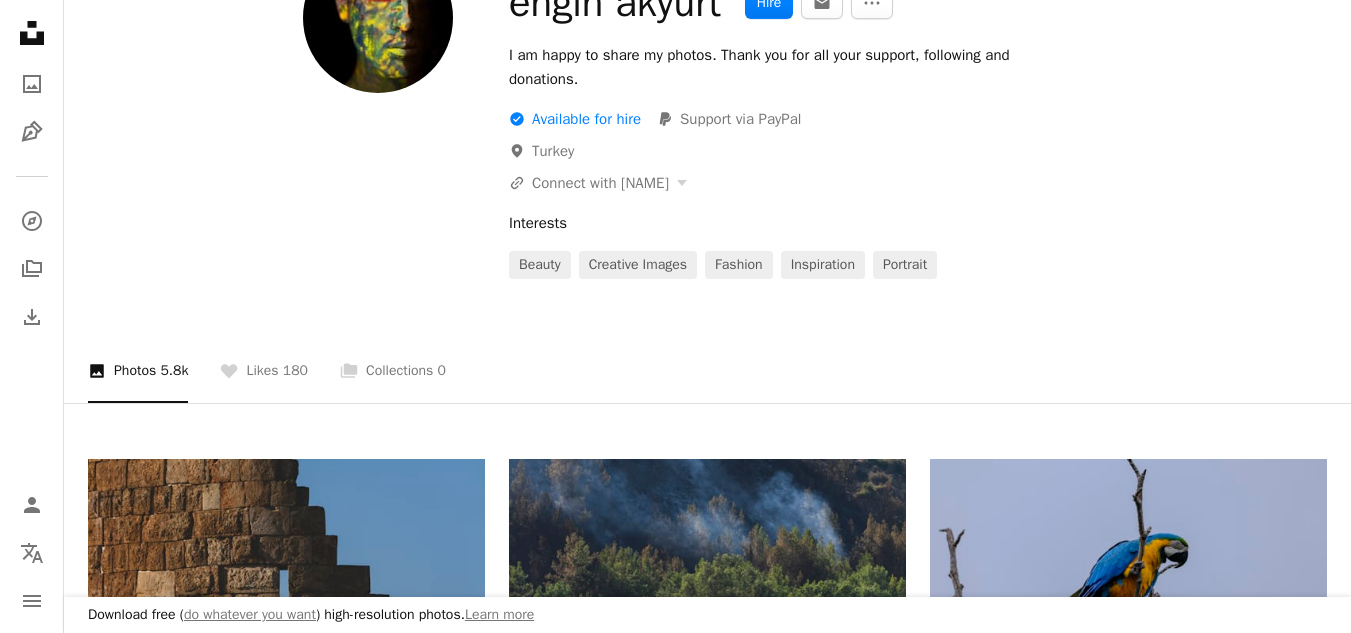 scroll, scrollTop: 100, scrollLeft: 0, axis: vertical 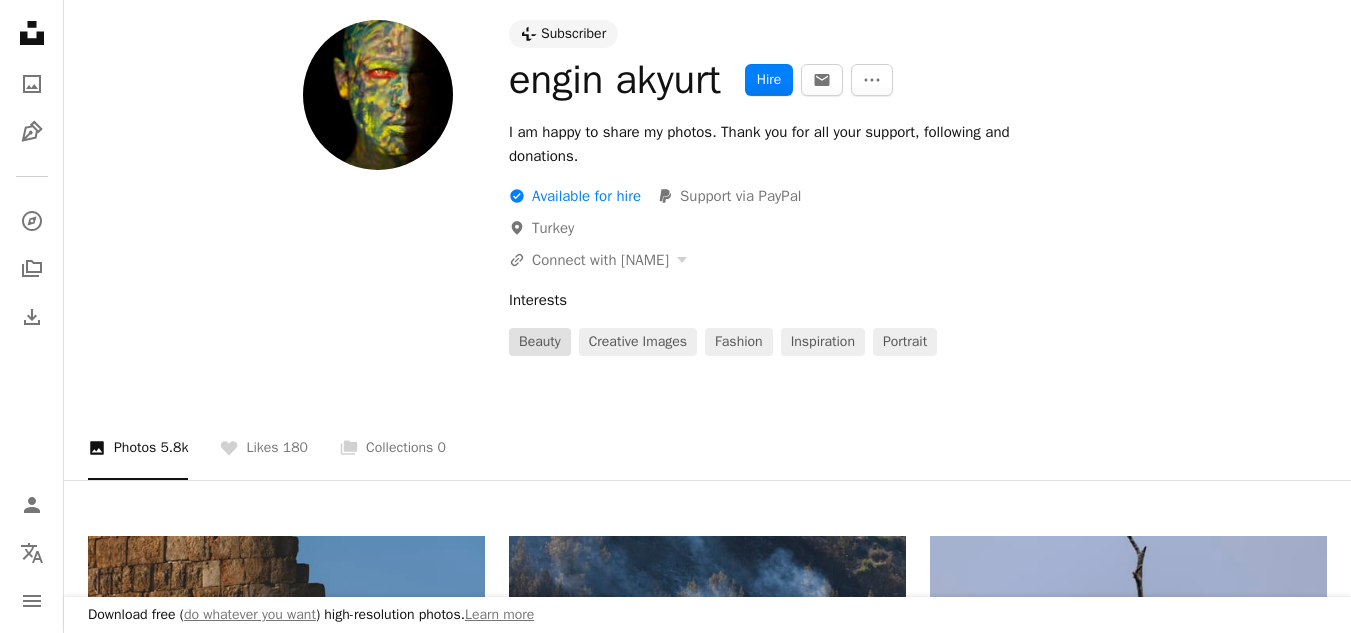 click on "beauty" at bounding box center [540, 342] 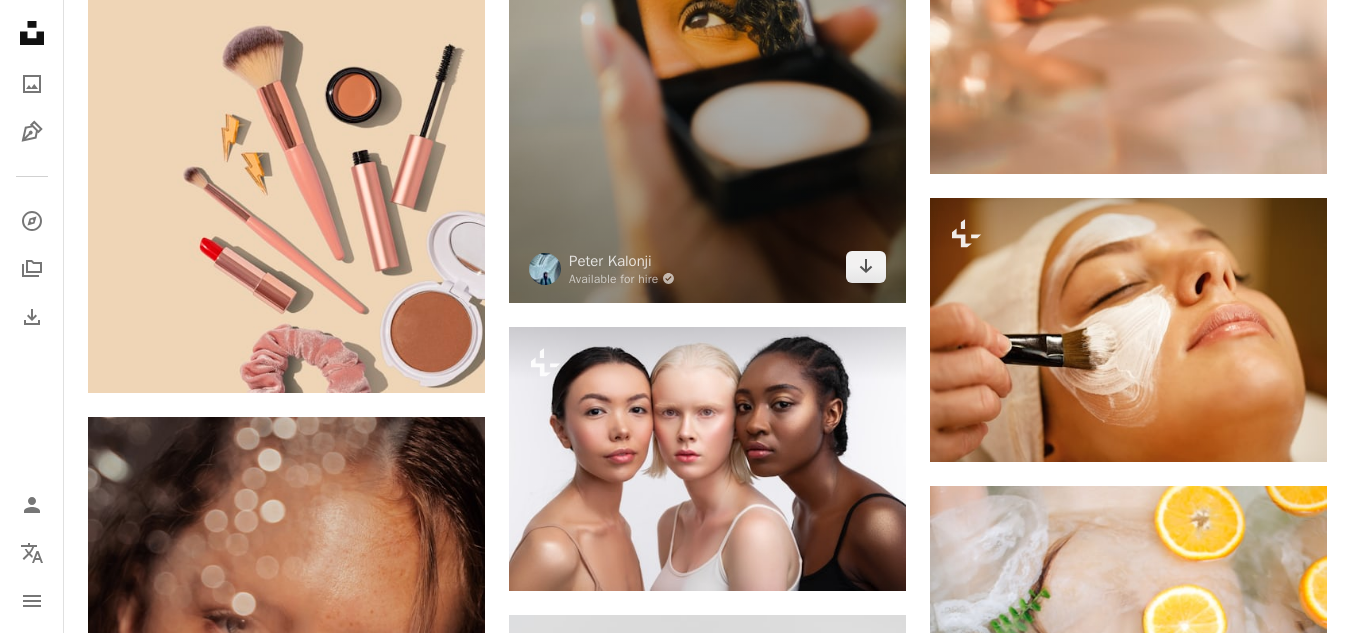 scroll, scrollTop: 1500, scrollLeft: 0, axis: vertical 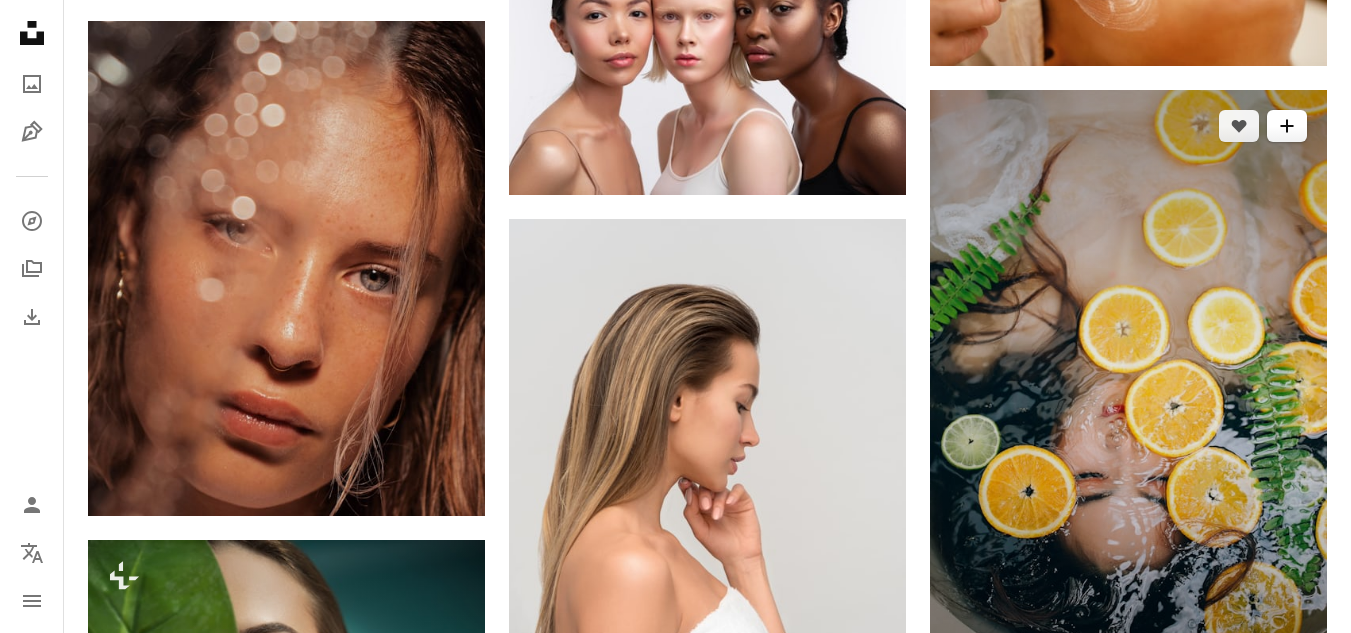 click 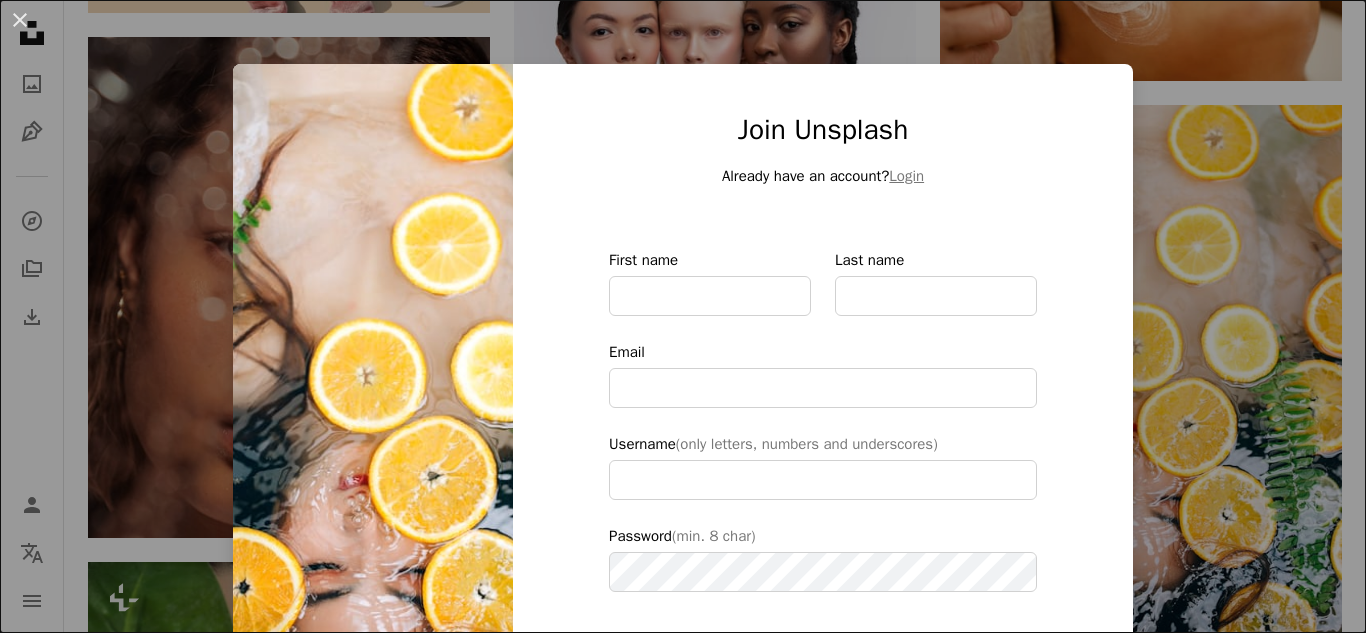 click on "An X shape Join Unsplash Already have an account?  Login First name Last name Email Username  (only letters, numbers and underscores) Password  (min. 8 char) Join By joining, you agree to the  Terms  and  Privacy Policy ." at bounding box center [683, 316] 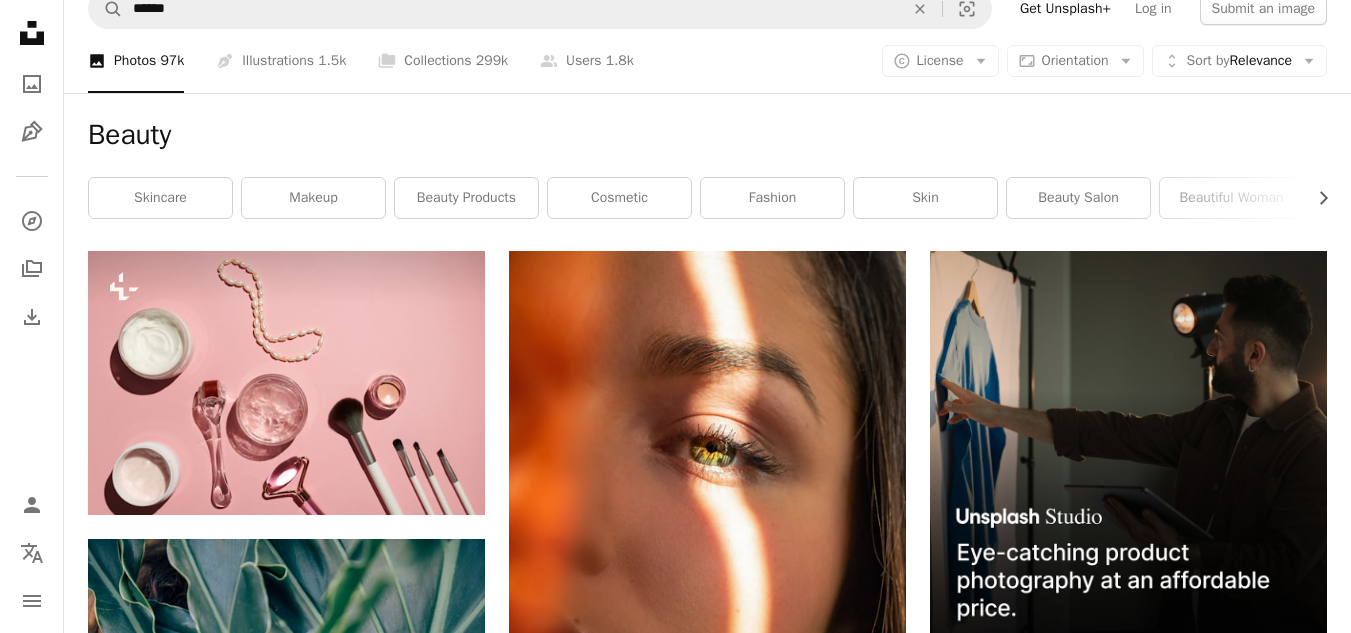 scroll, scrollTop: 0, scrollLeft: 0, axis: both 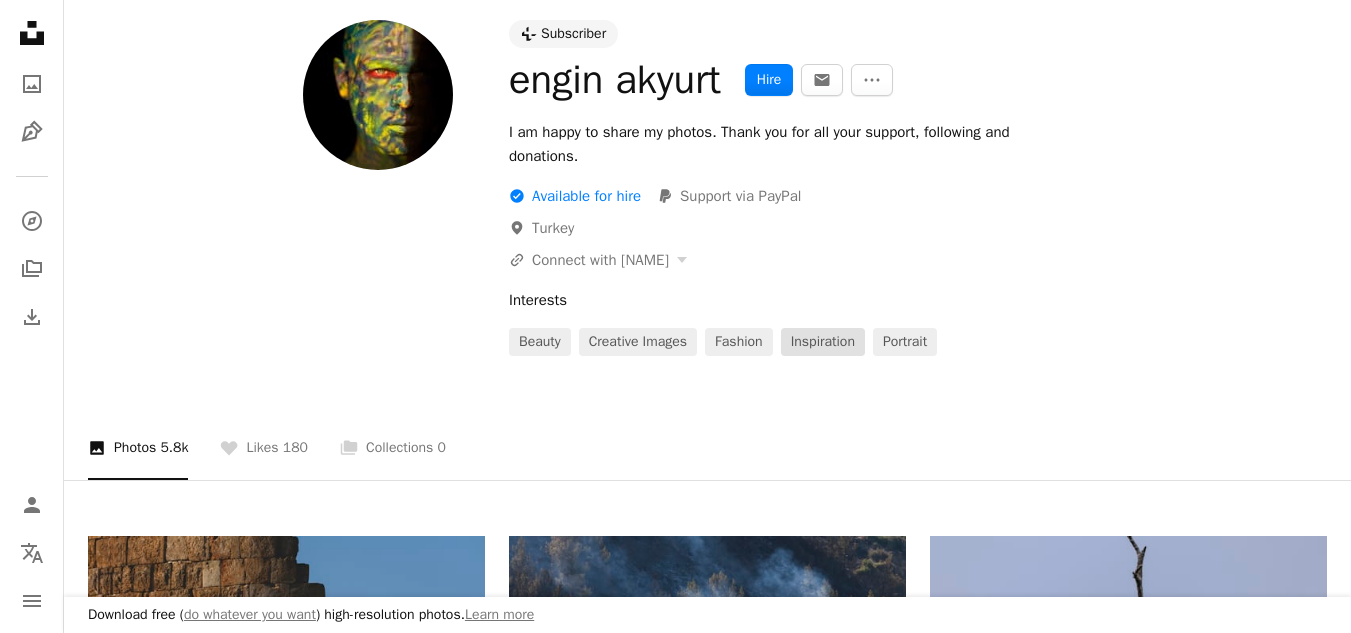 click on "inspiration" at bounding box center [823, 342] 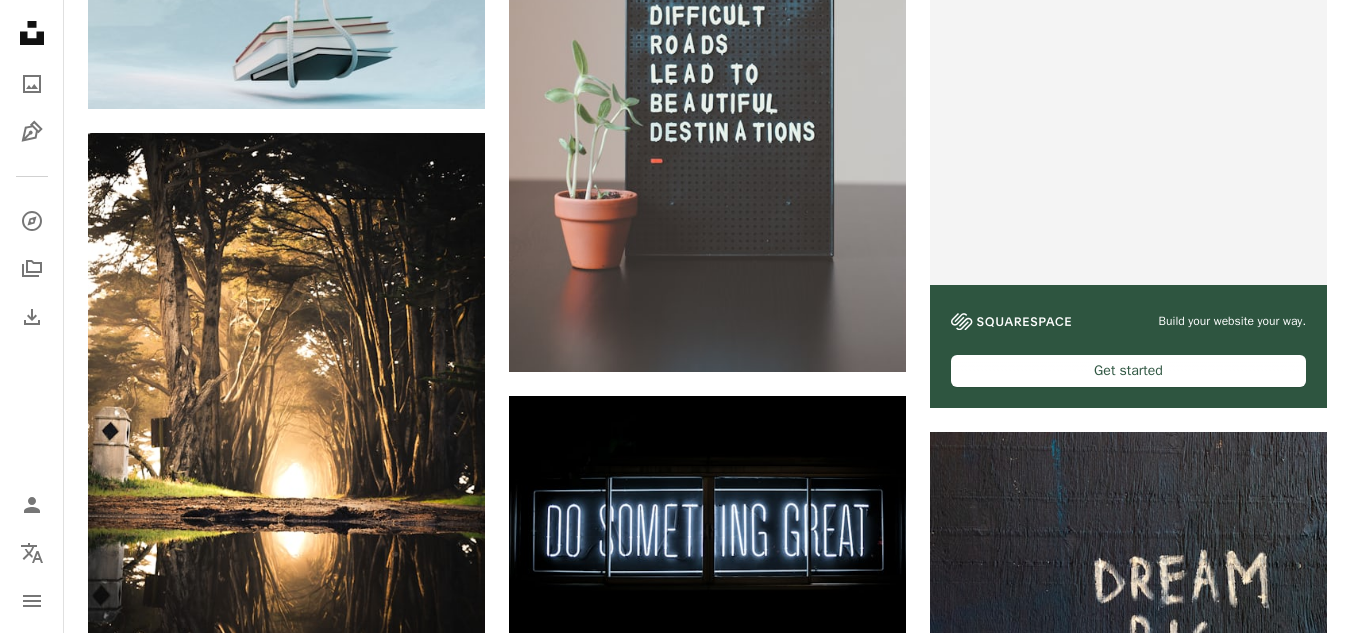 scroll, scrollTop: 0, scrollLeft: 0, axis: both 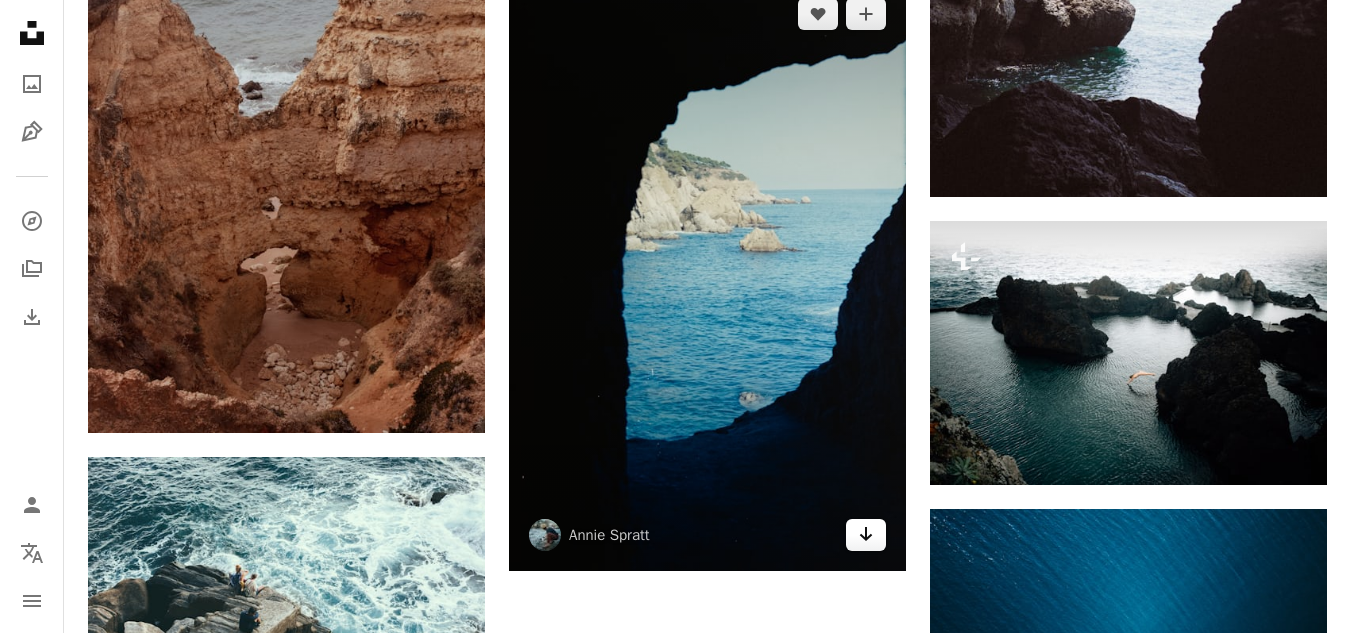 click on "Arrow pointing down" 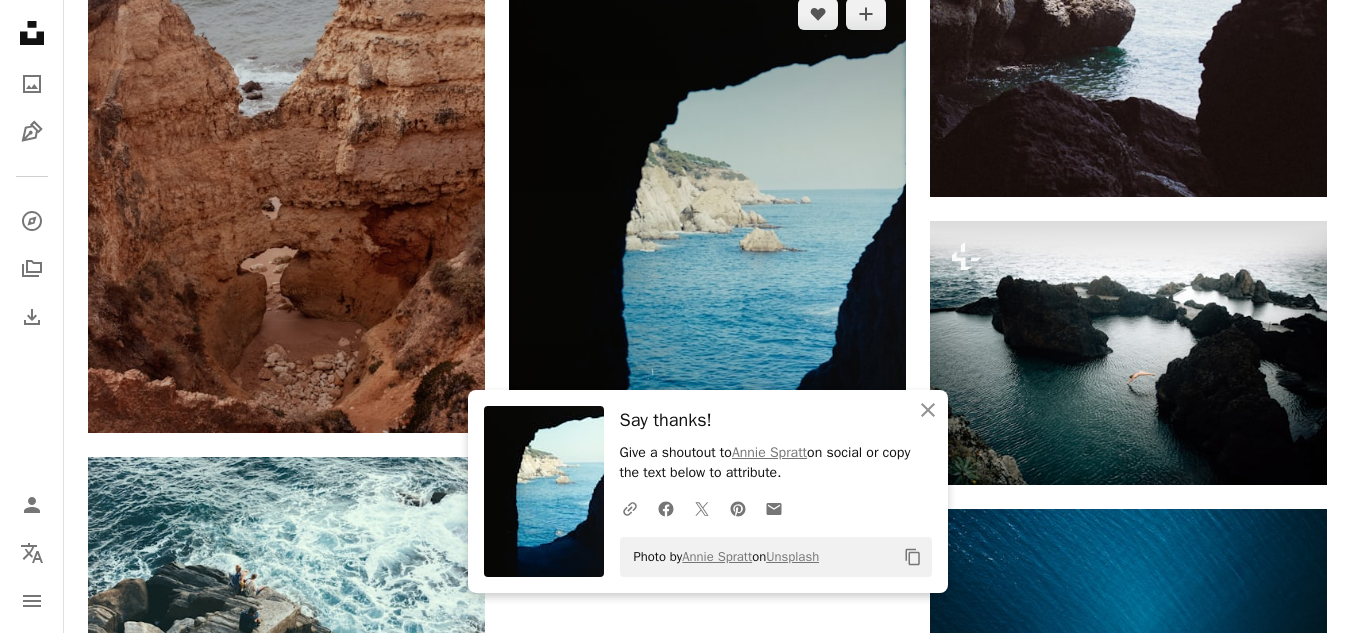 click at bounding box center [707, 274] 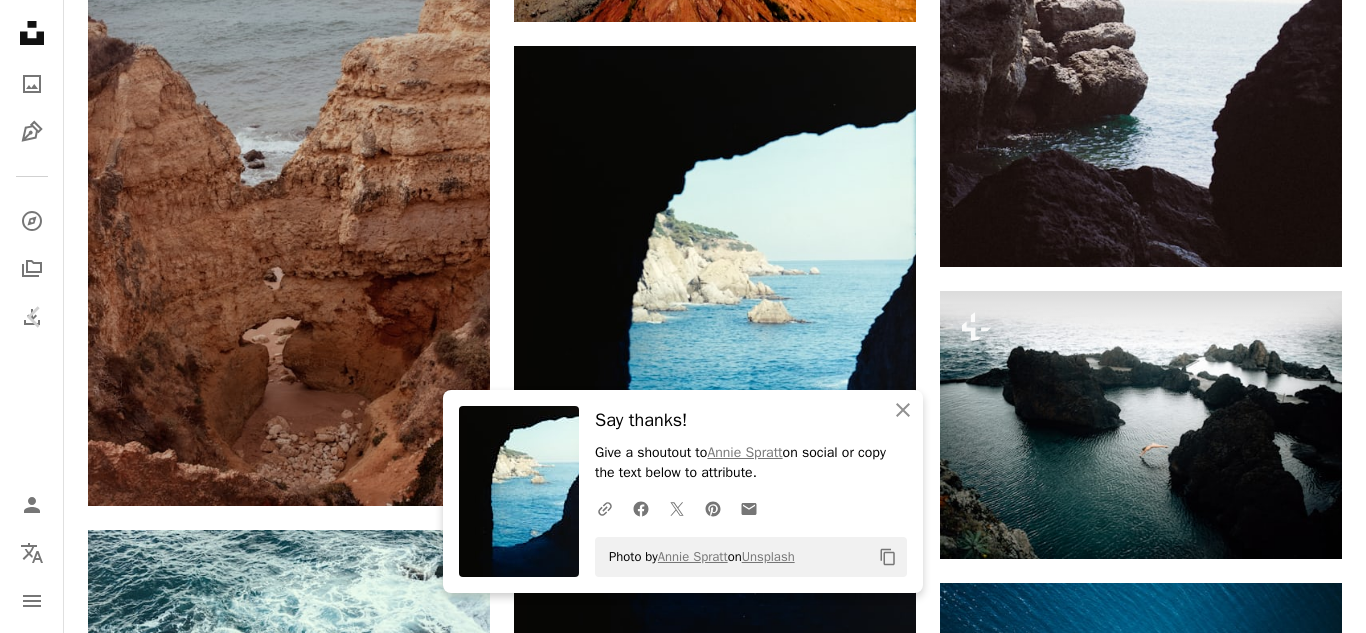 click on "Zoom in" at bounding box center [675, 2547] 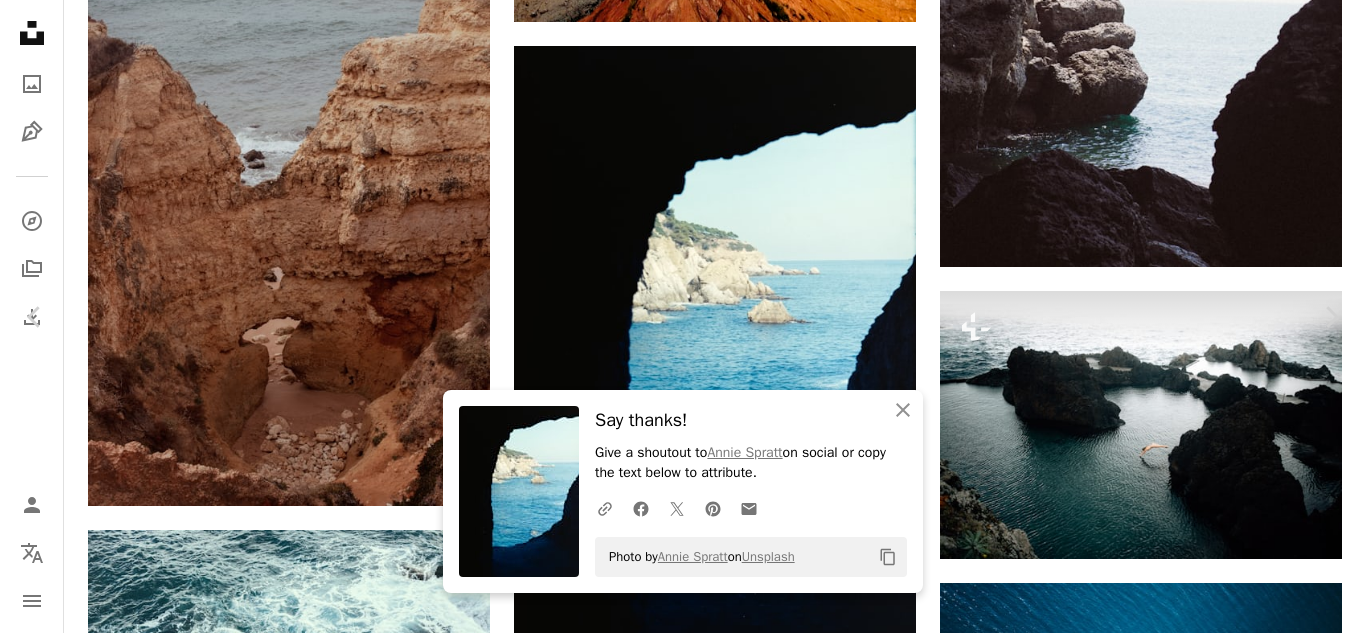 click on "An X shape Chevron left Chevron right An X shape Close Say thanks! Give a shoutout to  [NAME]  on social or copy the text below to attribute. A URL sharing icon (chains) Facebook icon X (formerly Twitter) icon Pinterest icon An envelope Photo by  [NAME]  on  Unsplash
Copy content [NAME] [LASTNAME] A heart A plus sign Edit image   Plus sign for Unsplash+ Download free Chevron down Zoom in Views 276,836 Downloads 1,164 Featured in Photos A forward-right arrow Share Info icon Info More Actions Vintage film photo of a beach Calendar outlined Published on  [MONTH] [DAY], [YEAR] Safety Free to use under the  Unsplash License land sea blue outdoors cave coast cliff shoreline cove Public domain images Browse premium related images on iStock  |  Save 20% with code UNSPLASH20 View more on iStock  ↗ Related images A heart A plus sign [NAME] Available for hire" at bounding box center [683, 5599] 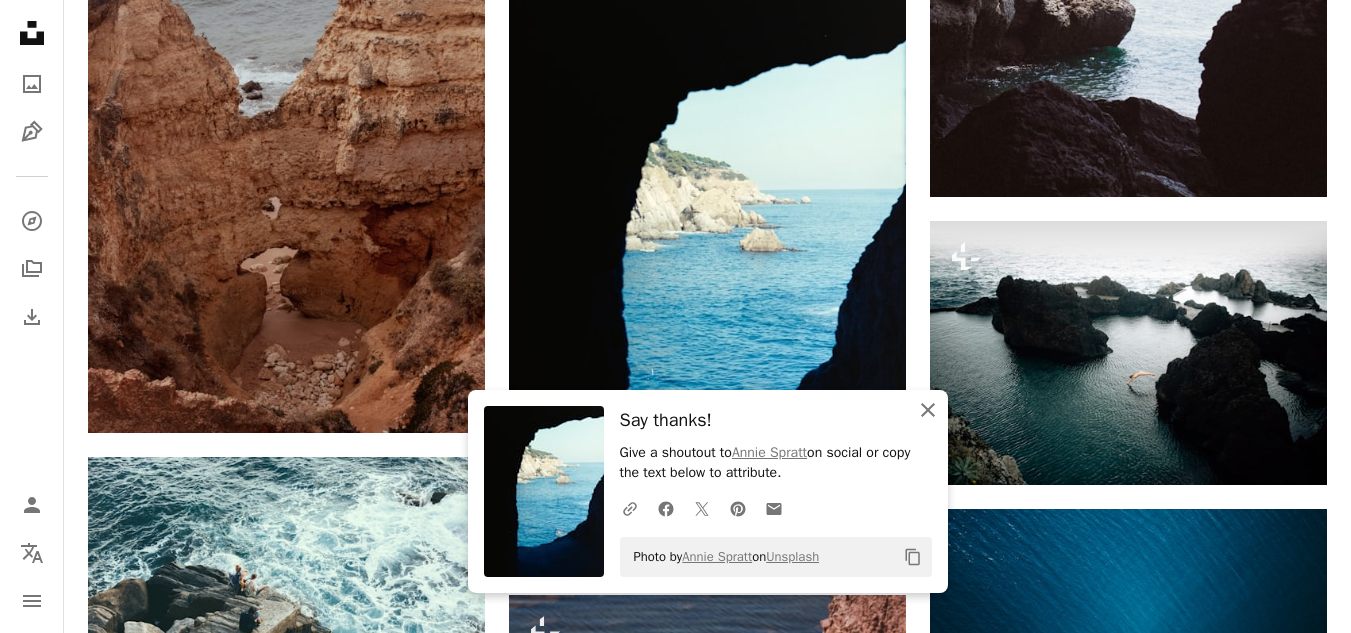 click on "An X shape" 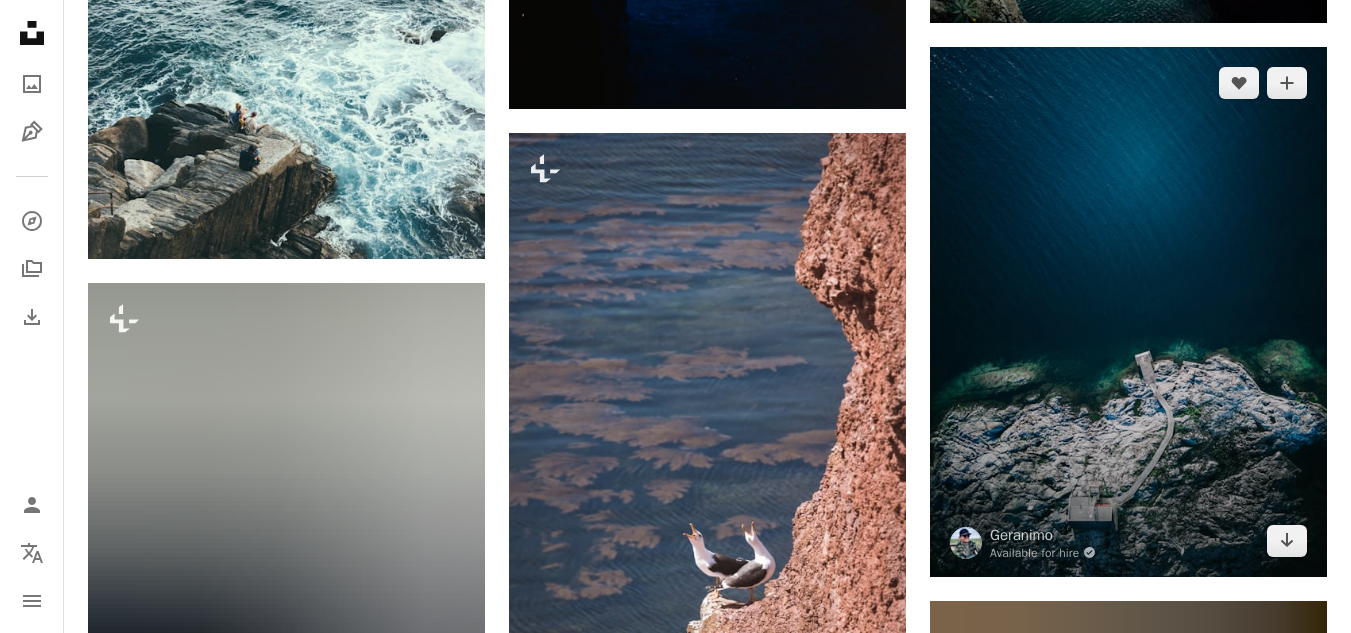 scroll, scrollTop: 6545, scrollLeft: 0, axis: vertical 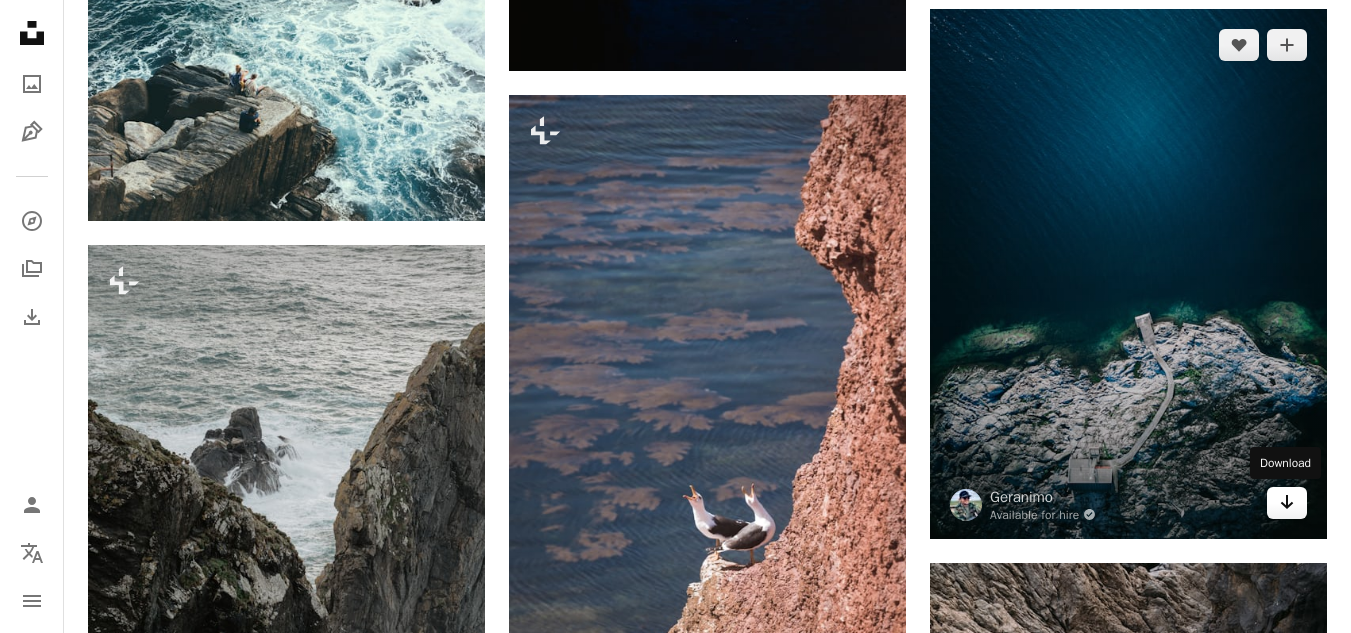 click on "Arrow pointing down" 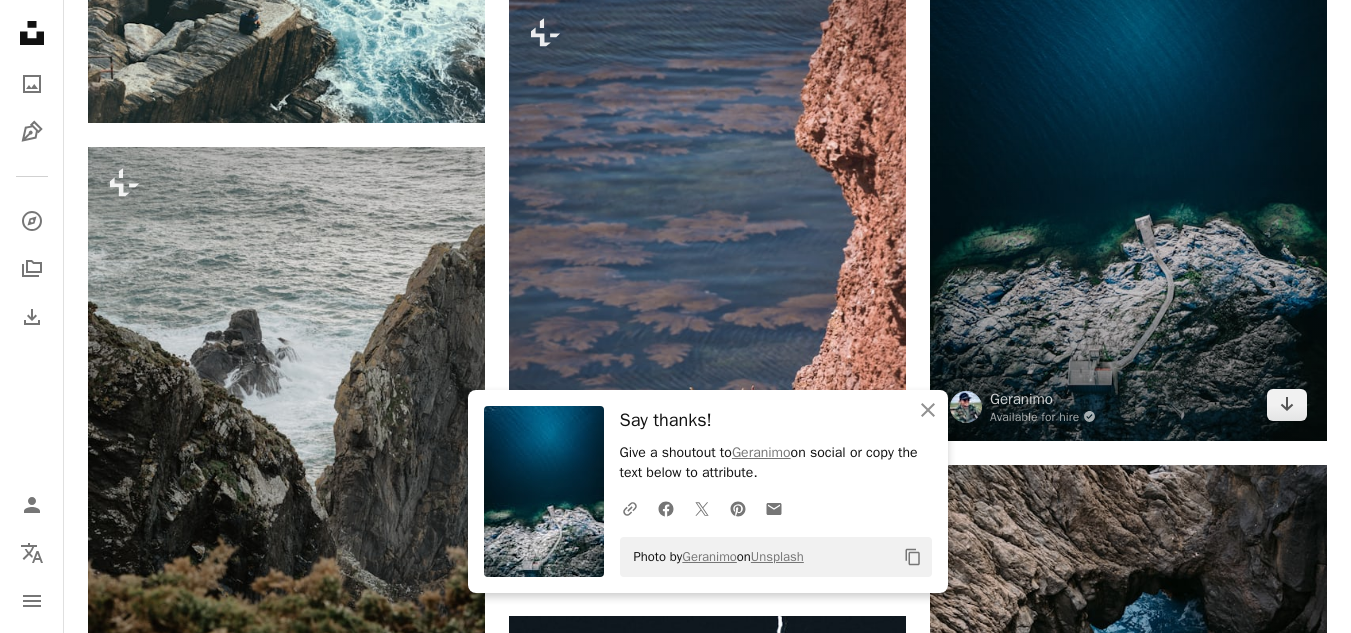 scroll, scrollTop: 6745, scrollLeft: 0, axis: vertical 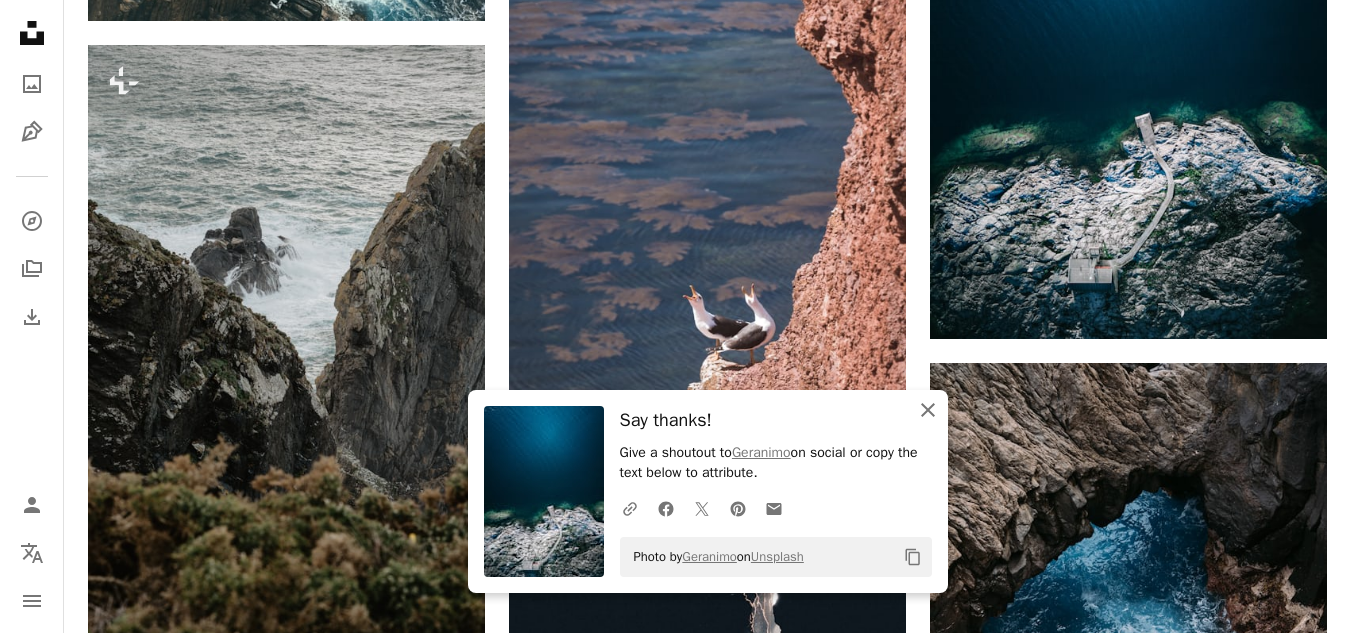 click on "An X shape" 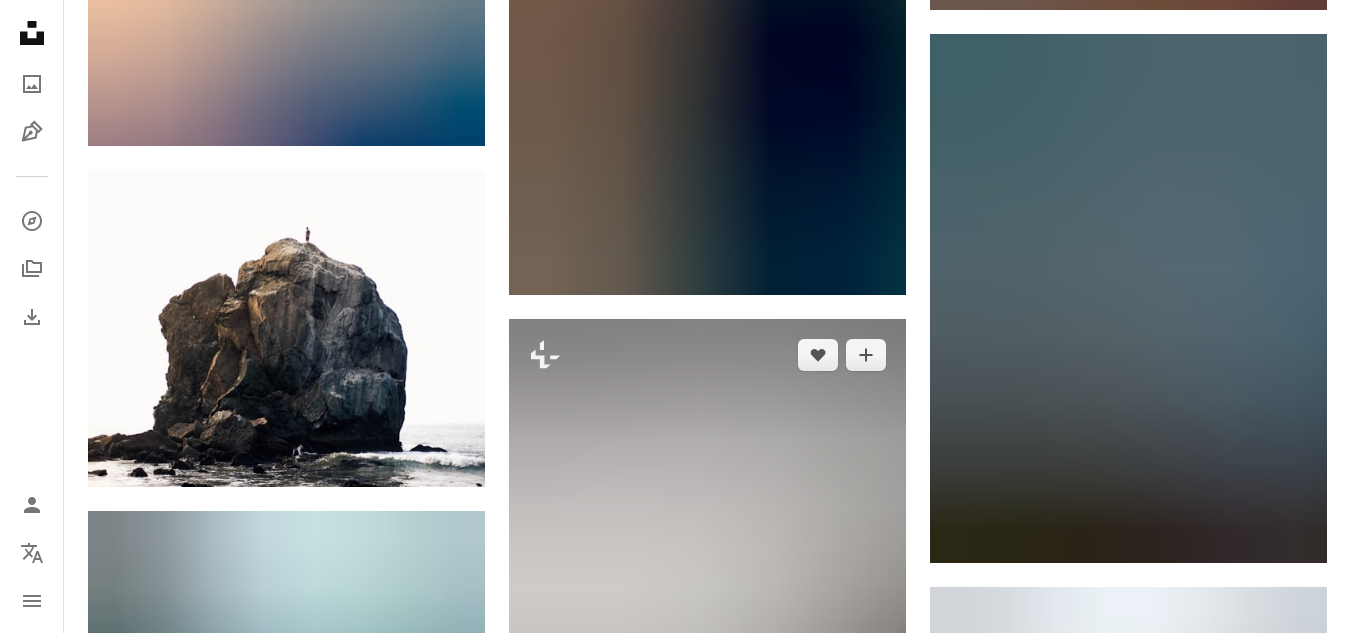 scroll, scrollTop: 8145, scrollLeft: 0, axis: vertical 